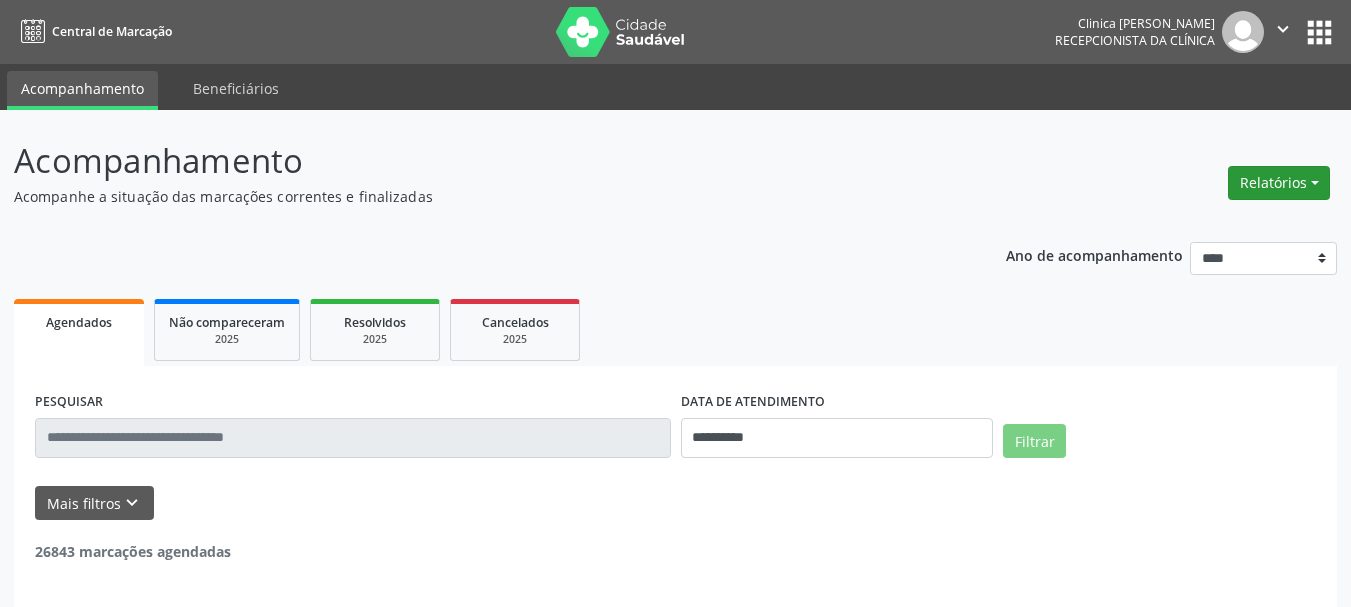 scroll, scrollTop: 0, scrollLeft: 0, axis: both 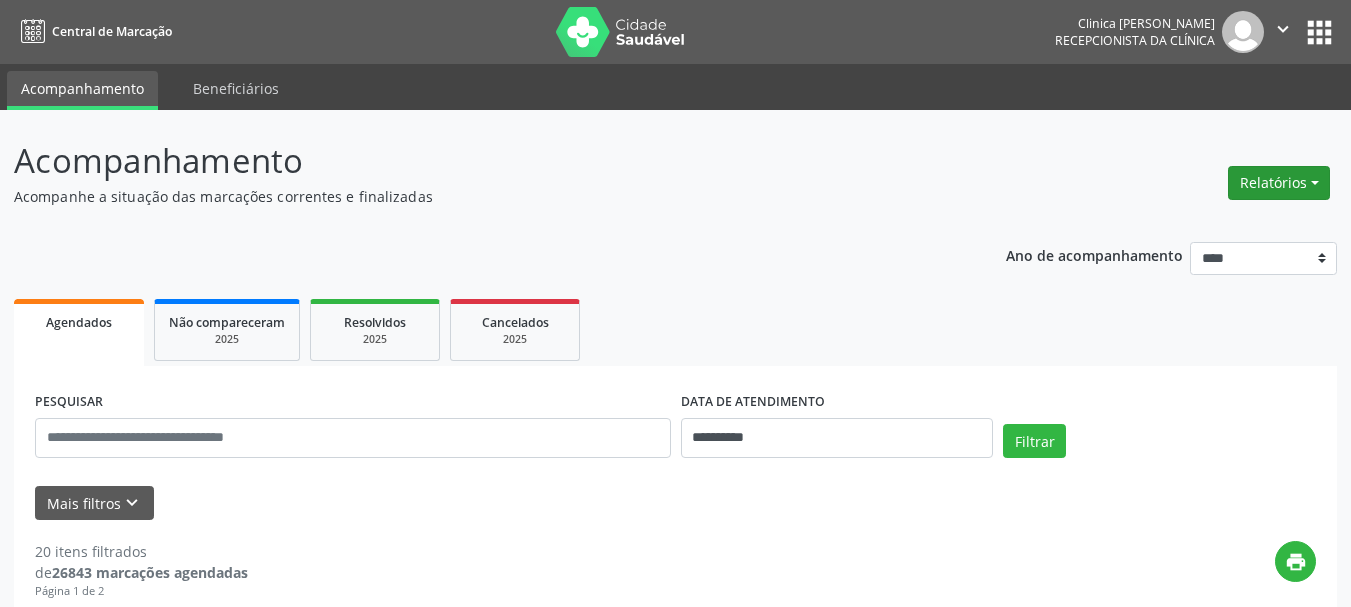 click on "Relatórios" at bounding box center (1279, 183) 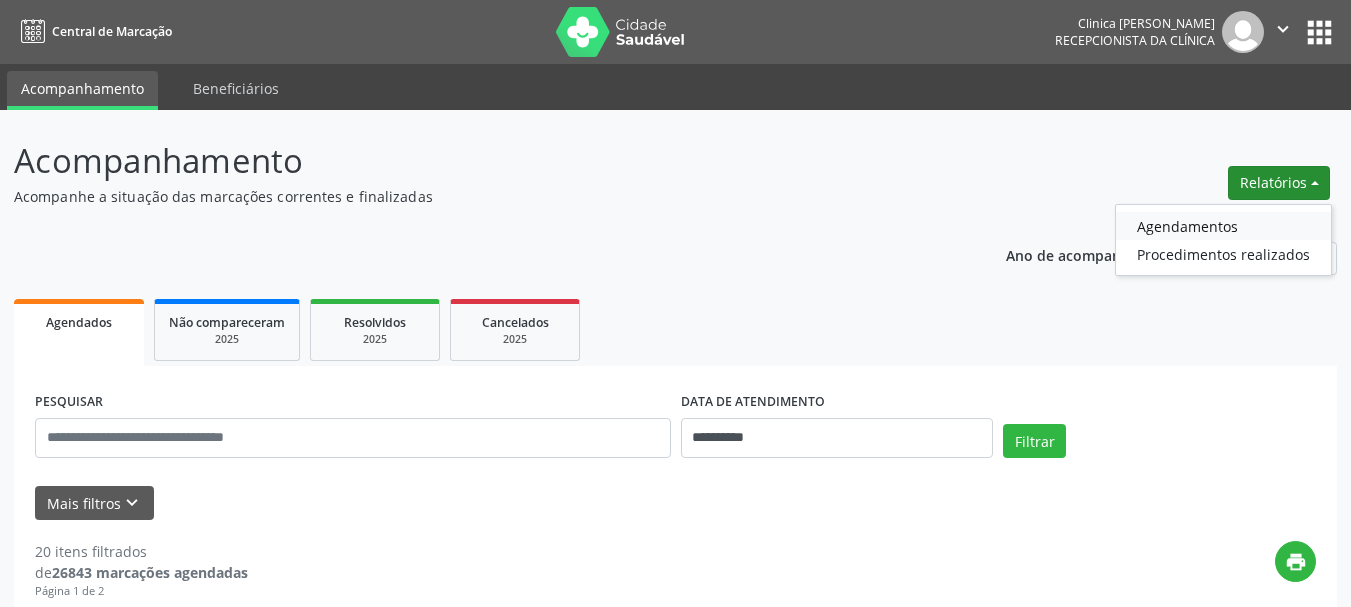 click on "Agendamentos" at bounding box center [1223, 226] 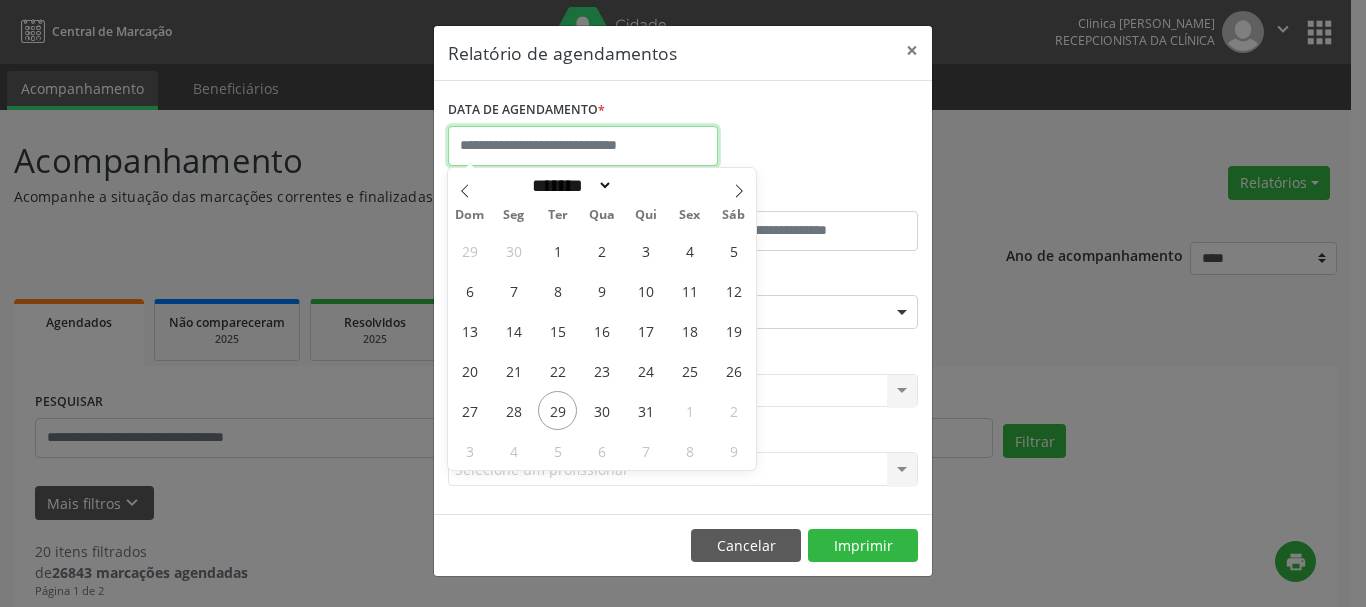 click at bounding box center [583, 146] 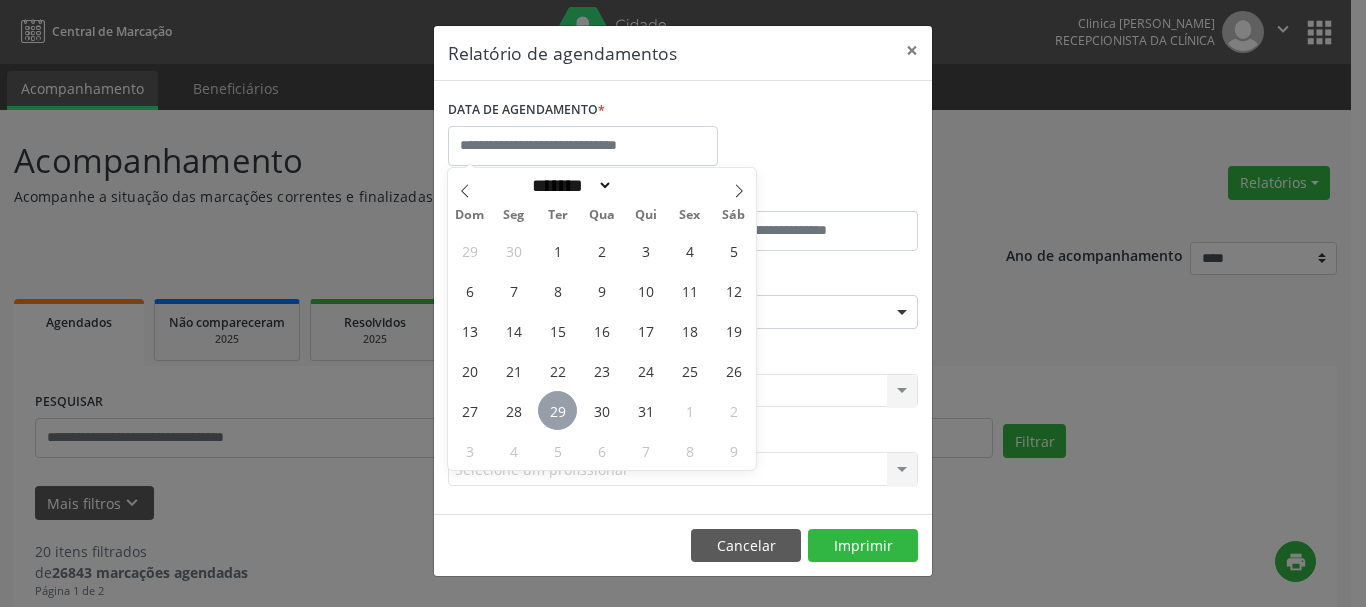 click on "29" at bounding box center (557, 410) 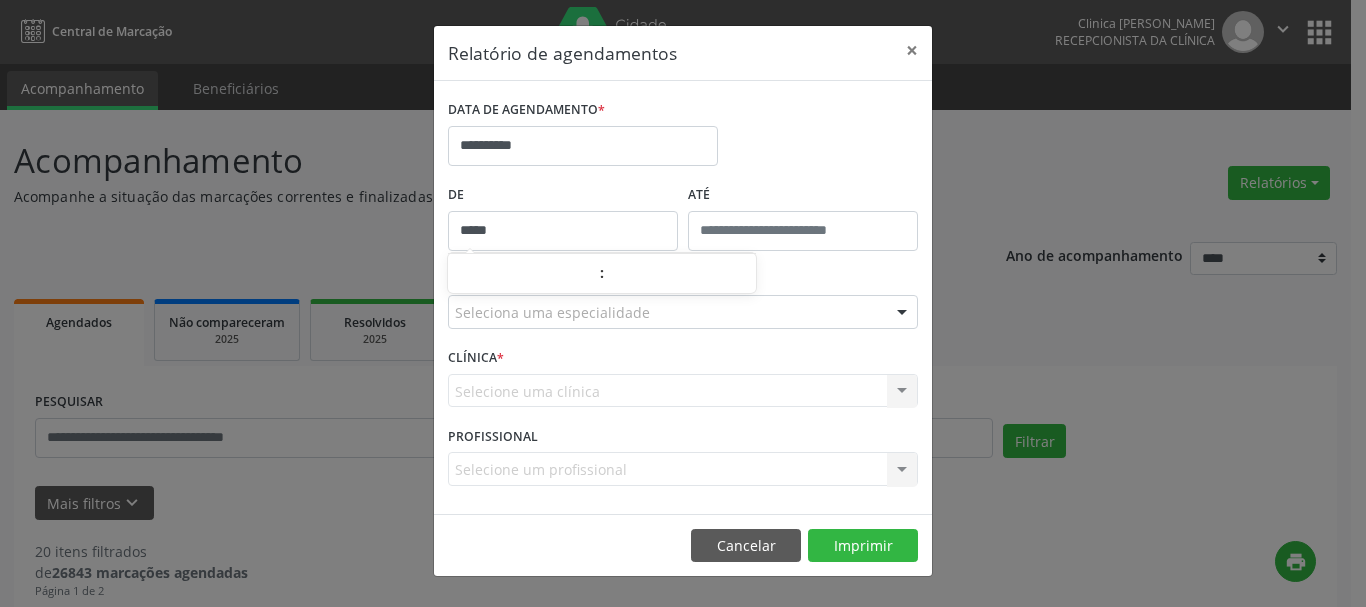 click on "*****" at bounding box center [563, 231] 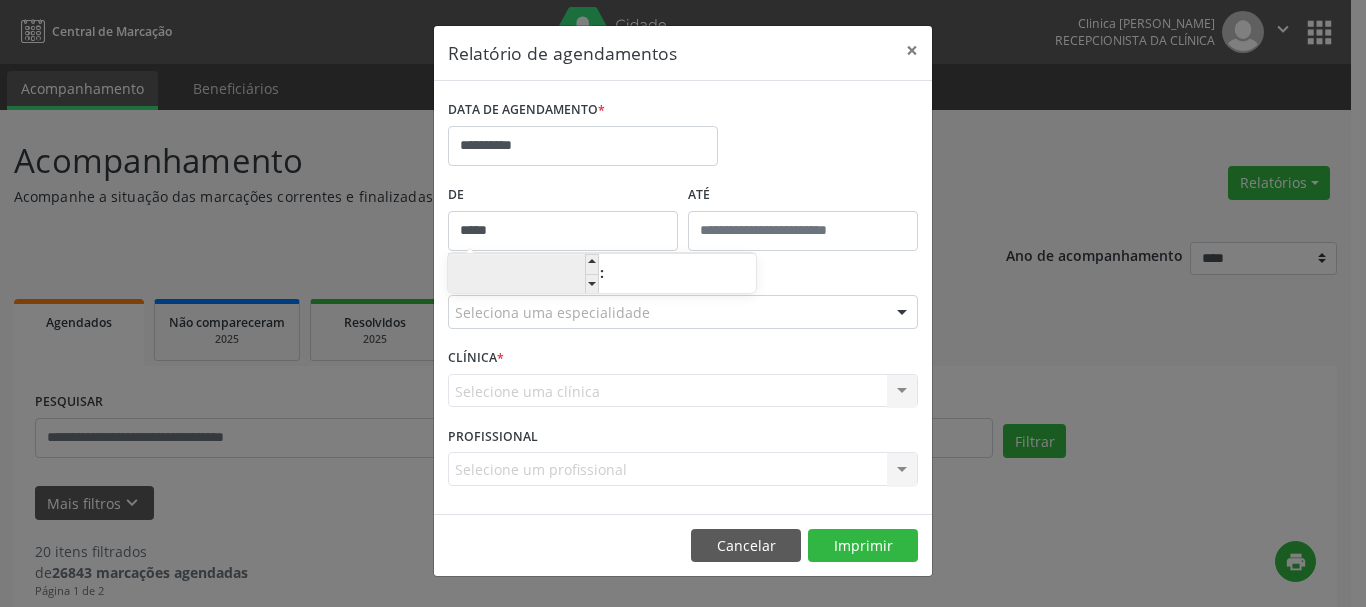 click on "**" at bounding box center [523, 275] 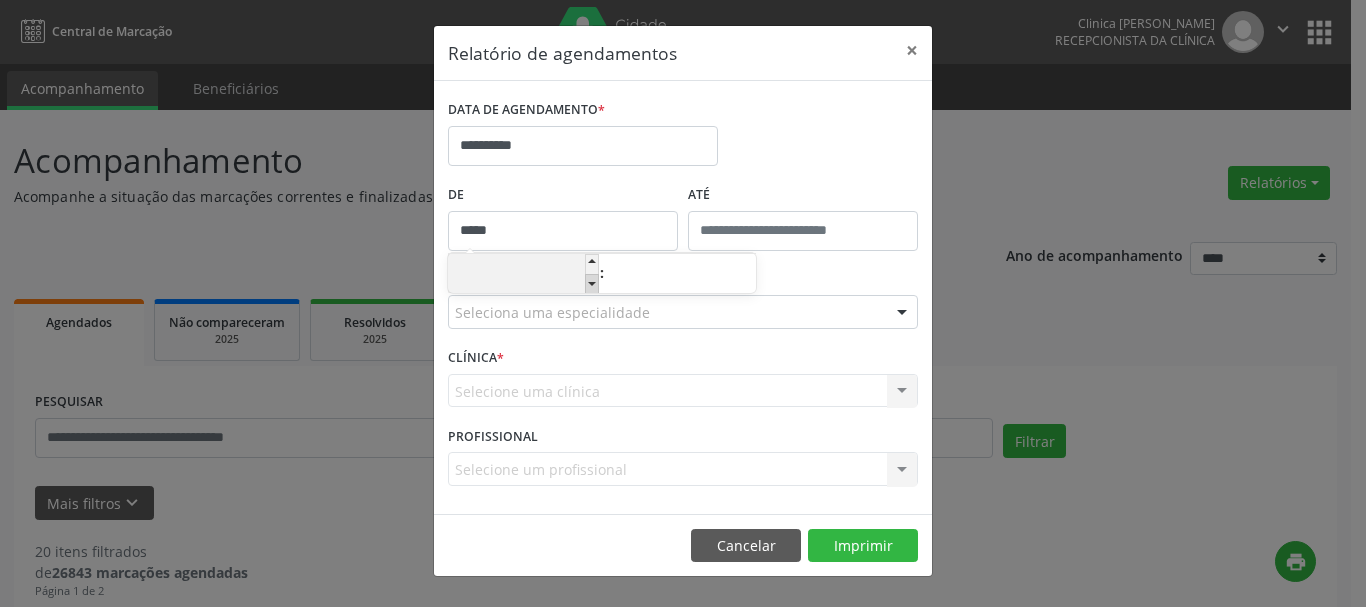 click at bounding box center [592, 284] 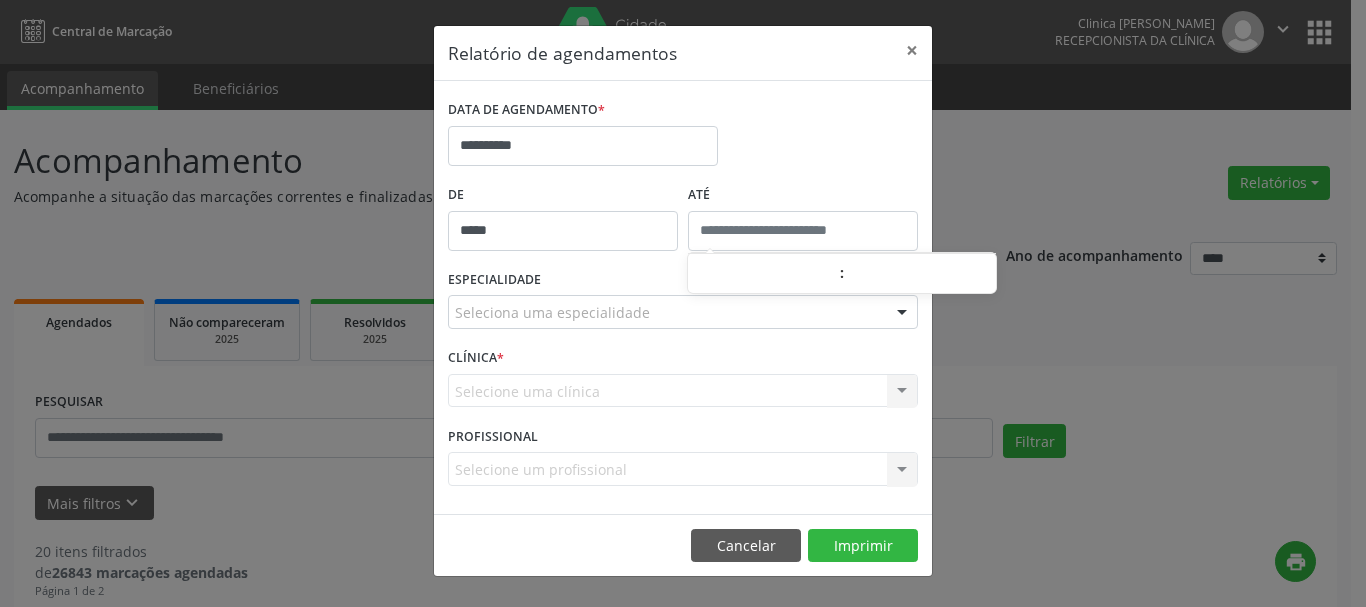 type on "*****" 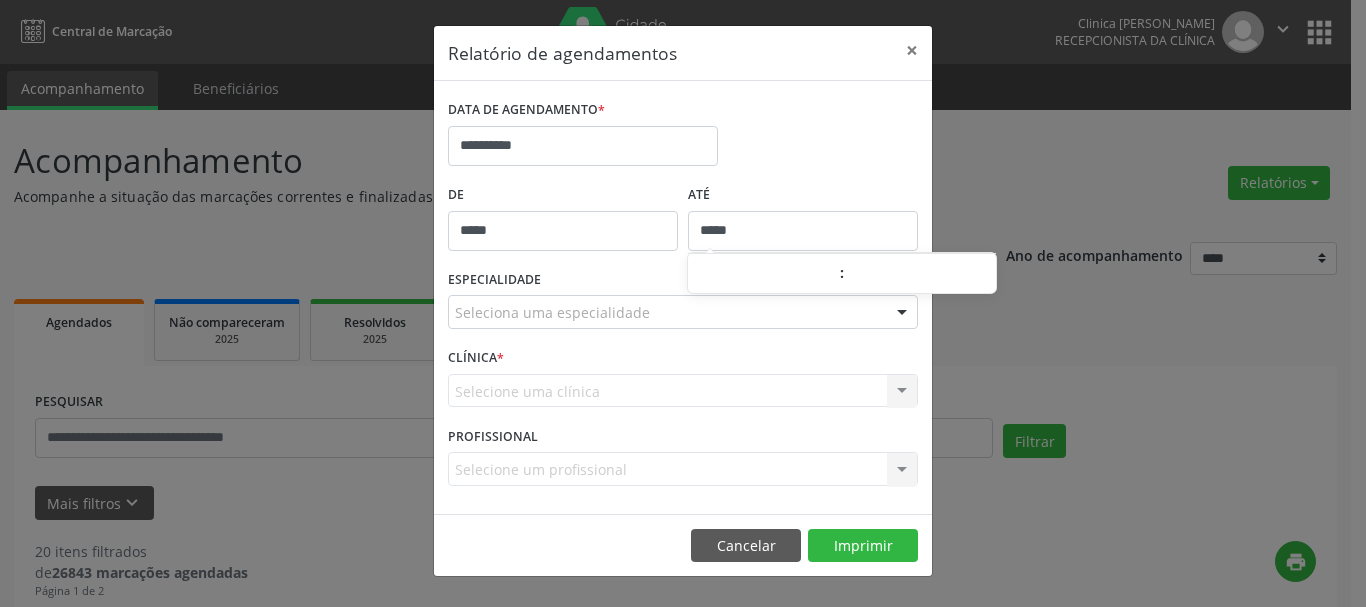 click on "*****" at bounding box center [803, 231] 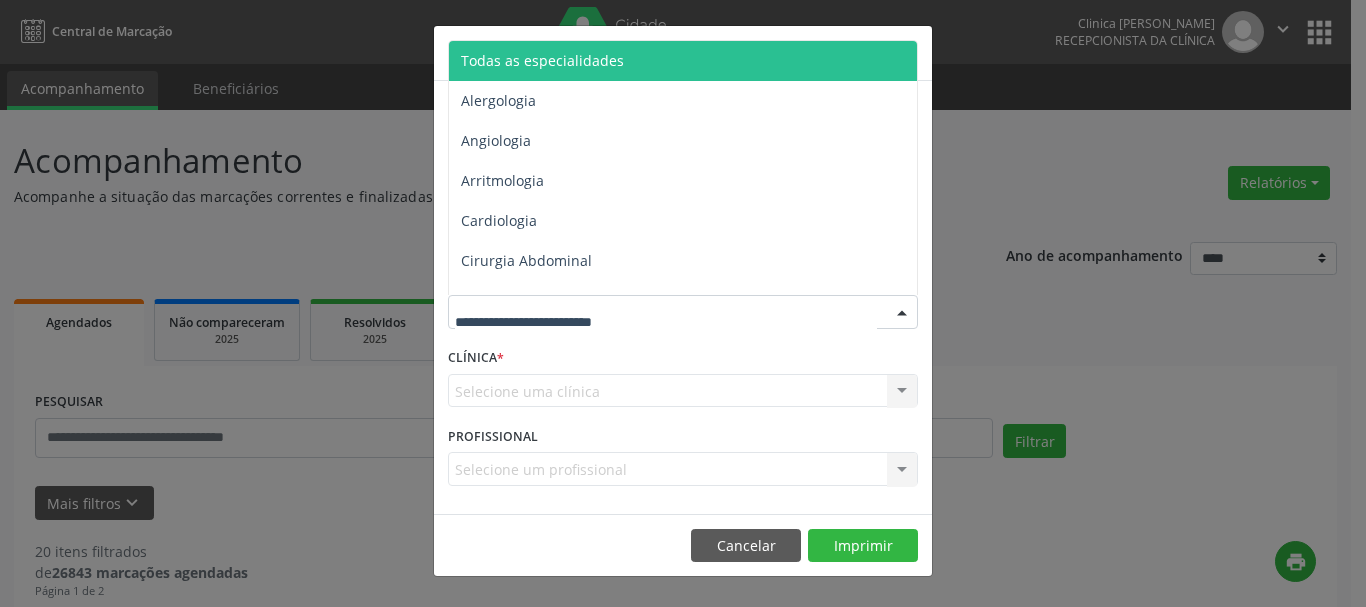 drag, startPoint x: 645, startPoint y: 327, endPoint x: 603, endPoint y: 20, distance: 309.85965 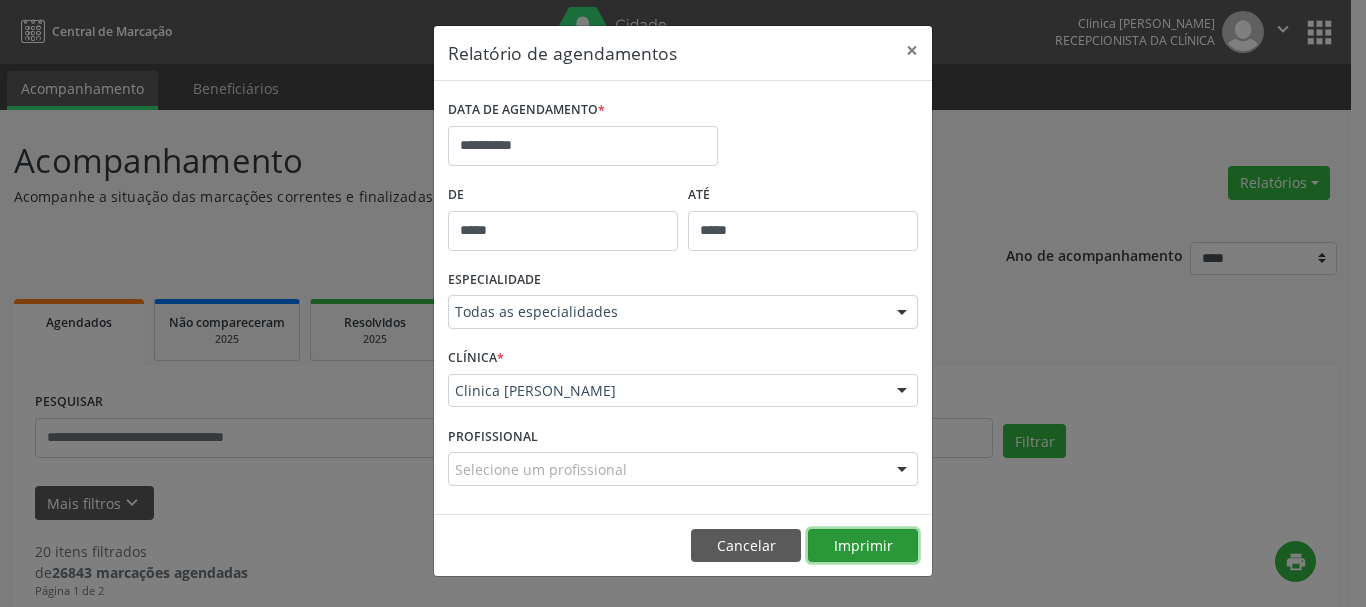 click on "Imprimir" at bounding box center [863, 546] 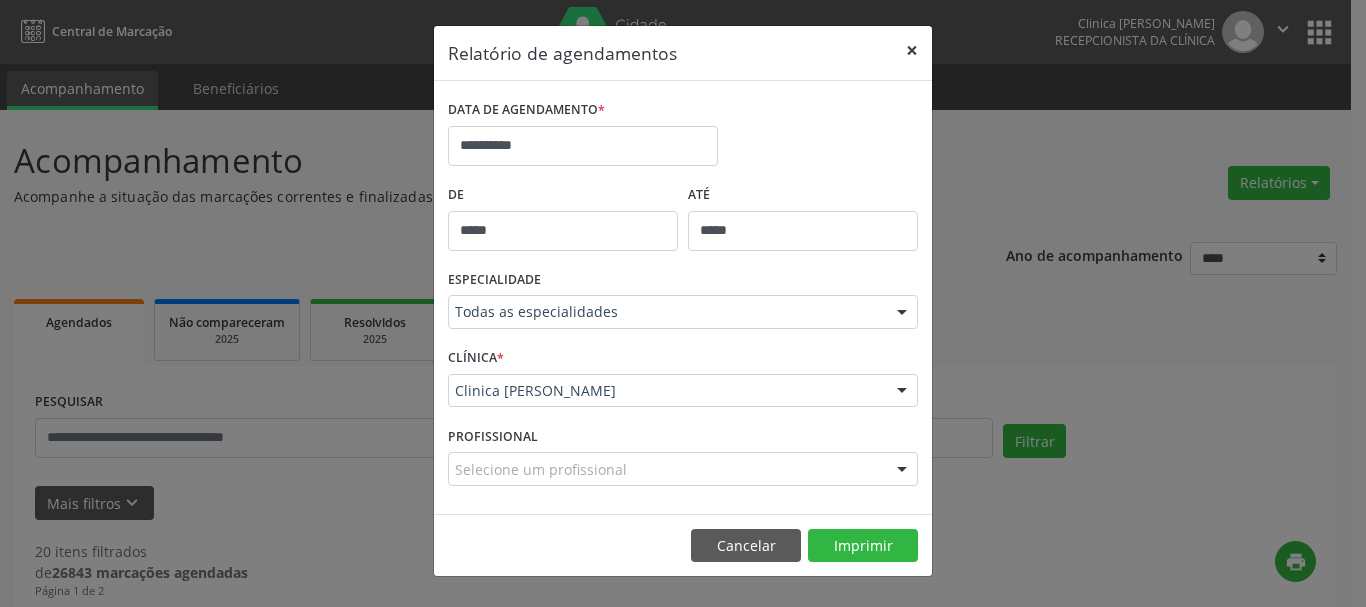 click on "×" at bounding box center [912, 50] 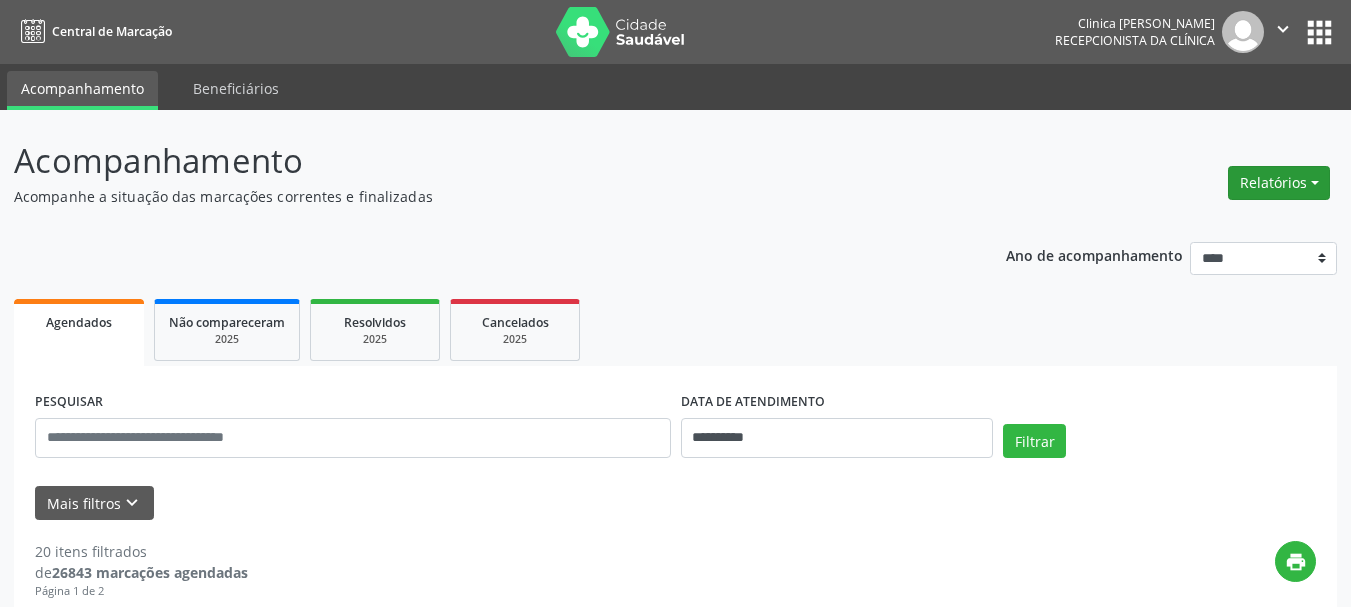drag, startPoint x: 1263, startPoint y: 188, endPoint x: 1223, endPoint y: 218, distance: 50 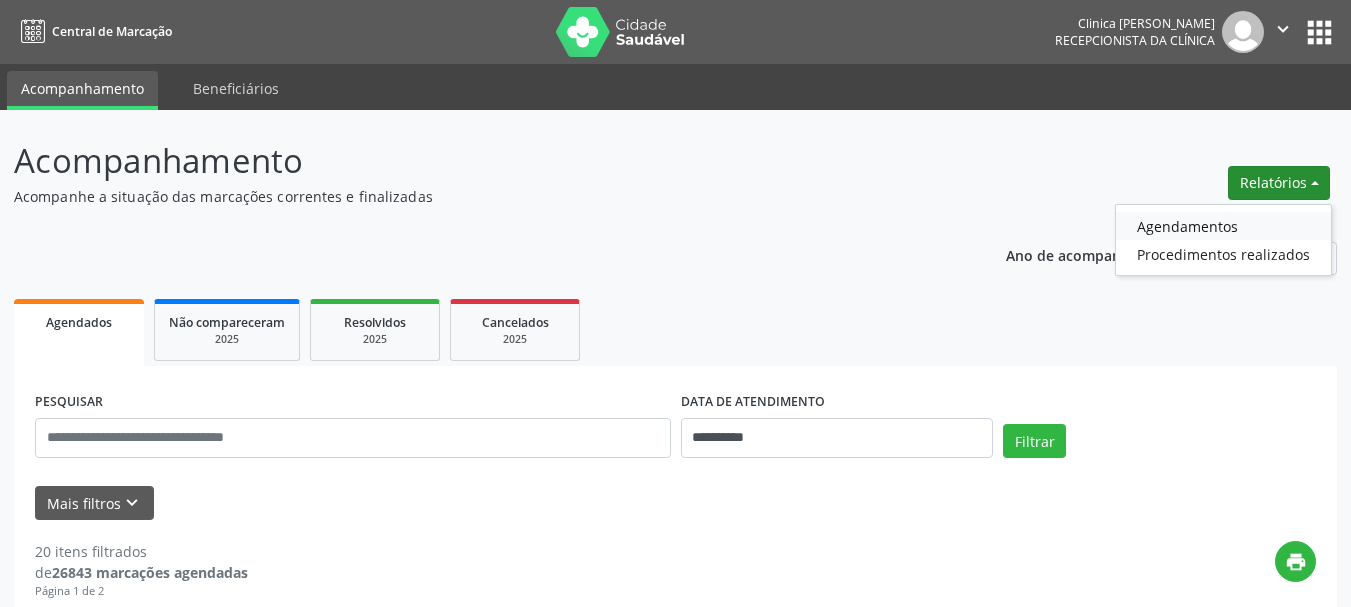 click on "Agendamentos" at bounding box center (1223, 226) 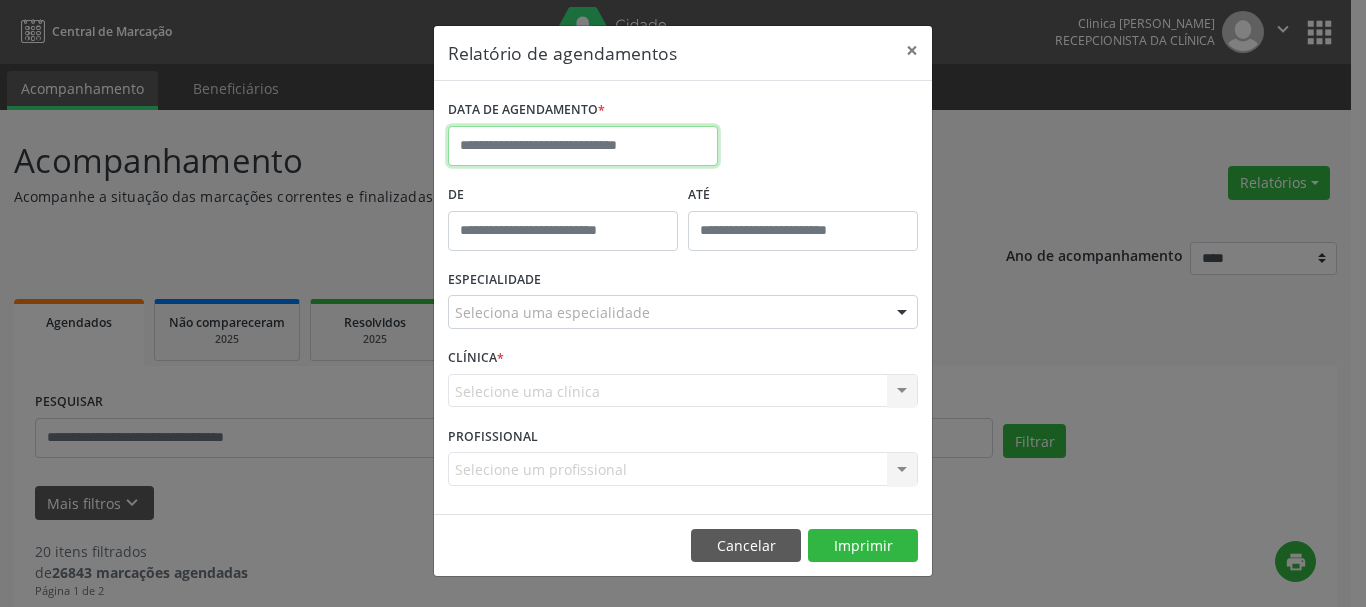 click at bounding box center (583, 146) 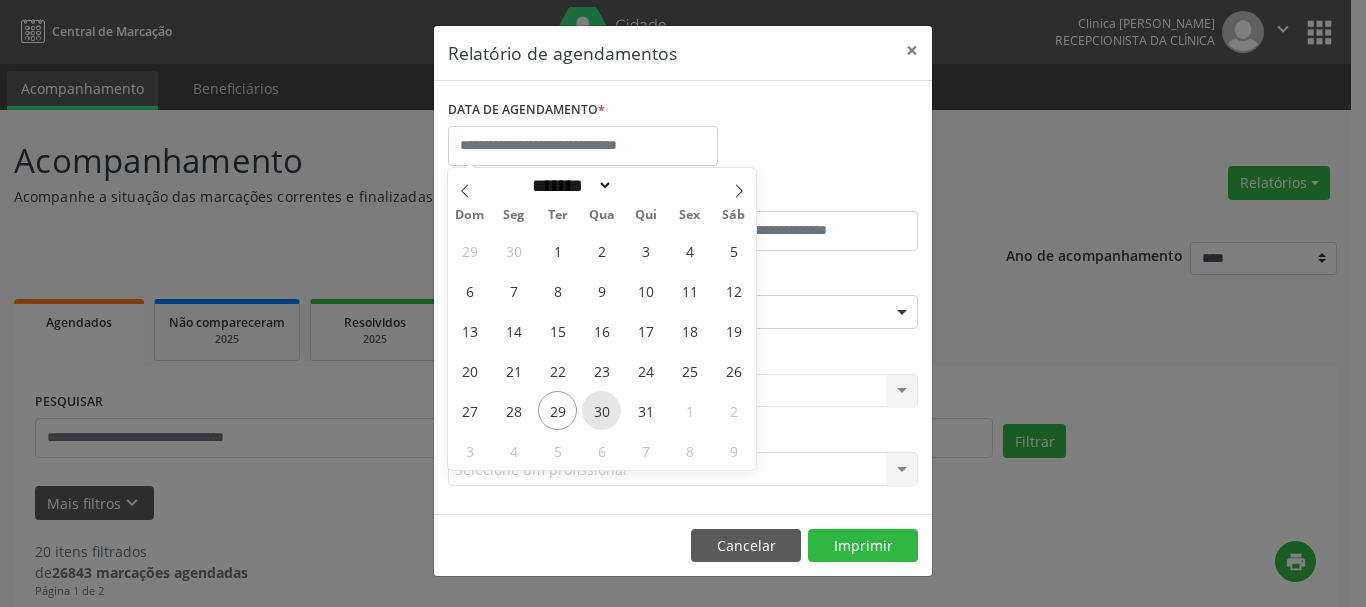 click on "30" at bounding box center [601, 410] 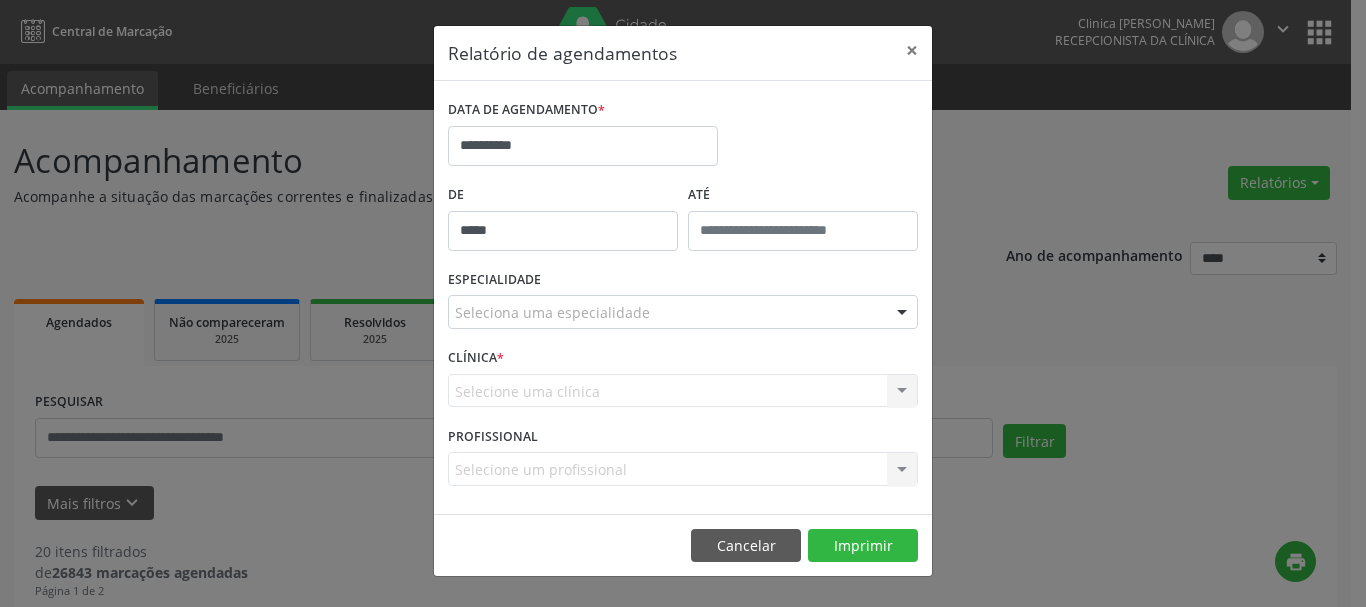 drag, startPoint x: 590, startPoint y: 216, endPoint x: 598, endPoint y: 239, distance: 24.351591 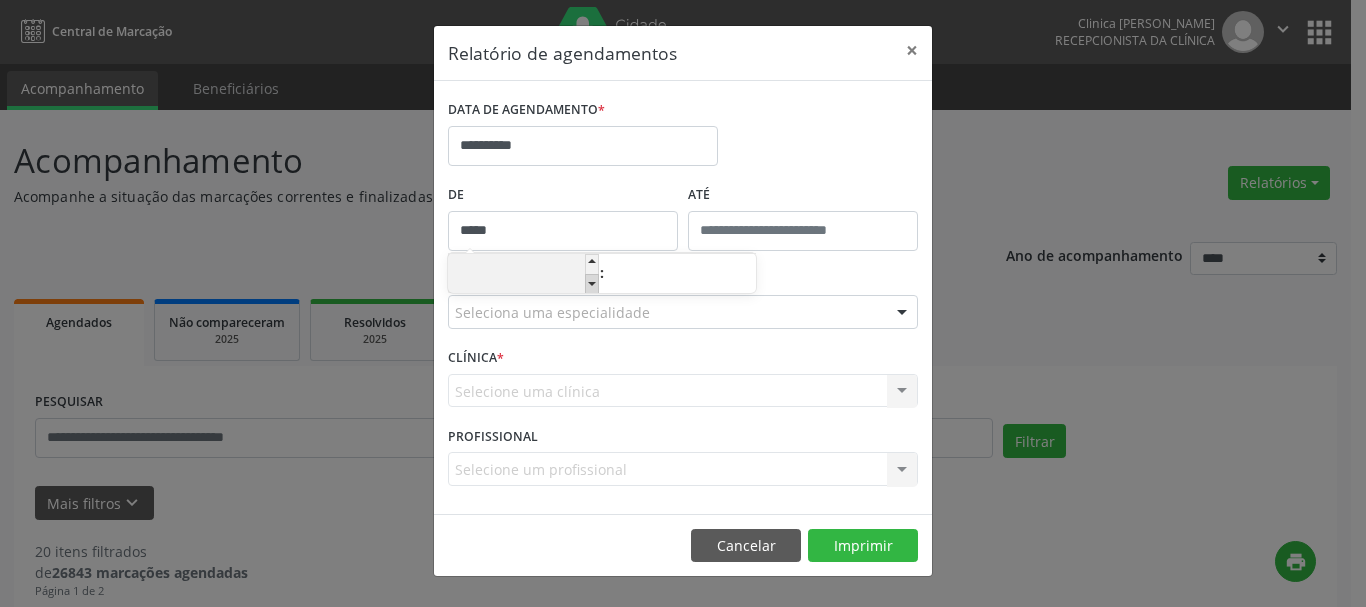 click at bounding box center [592, 284] 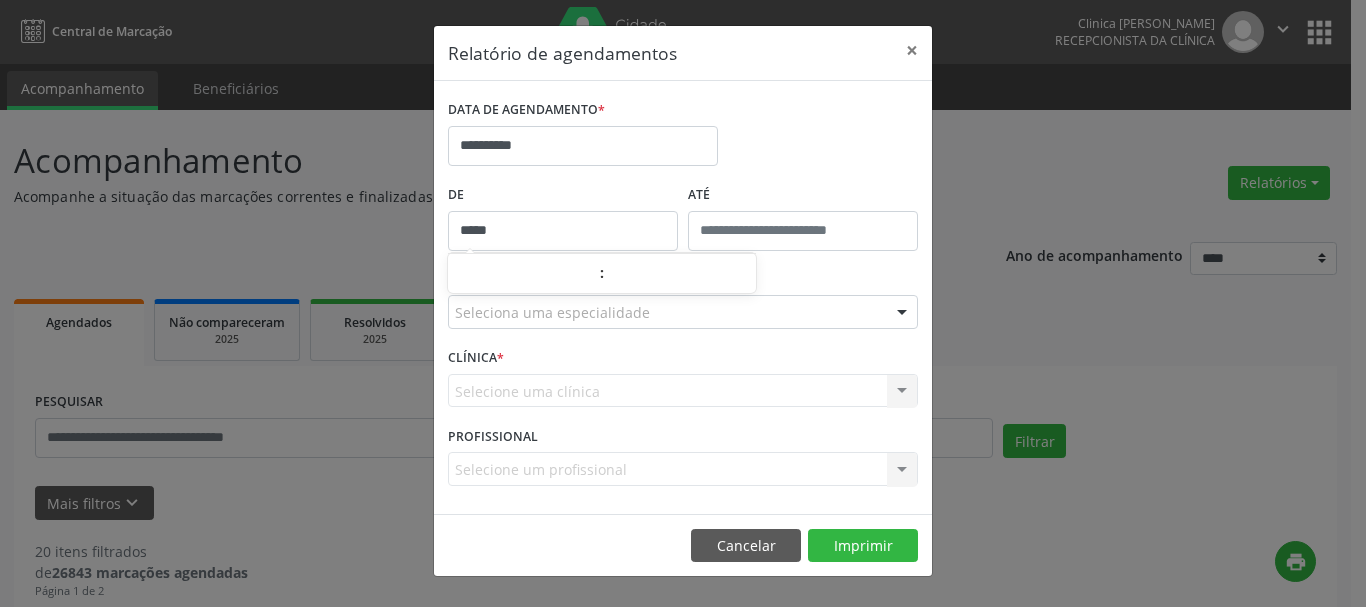 type on "*****" 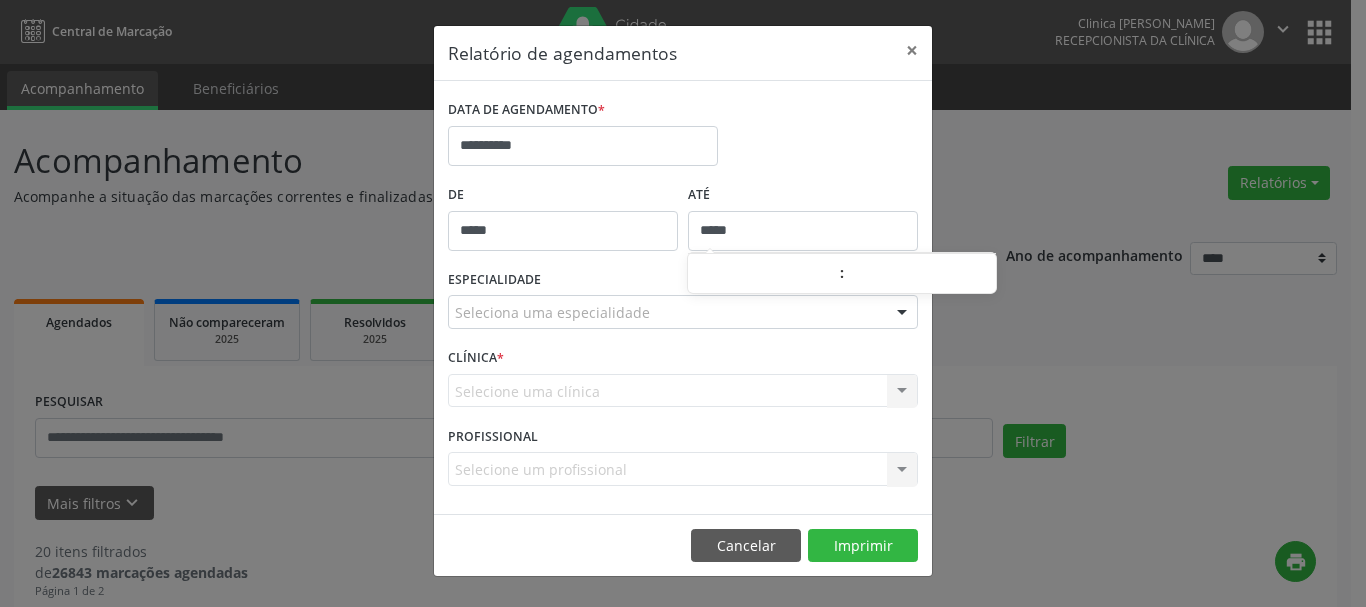 click on "*****" at bounding box center [803, 231] 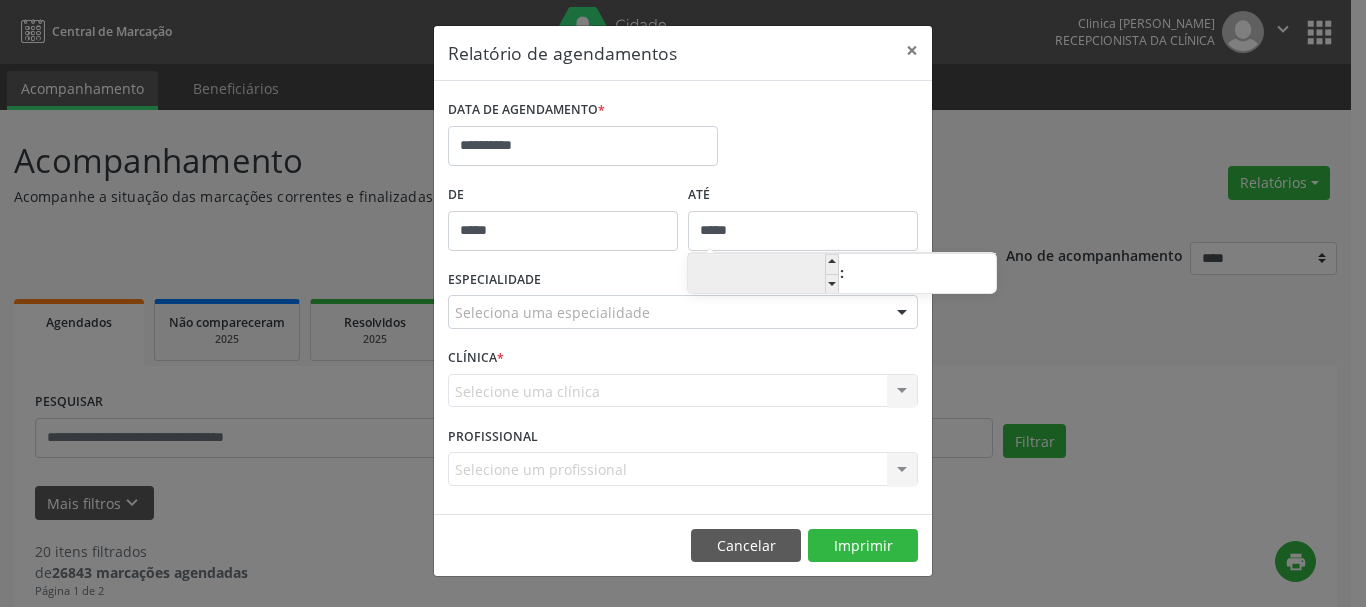 click on "**" at bounding box center [763, 275] 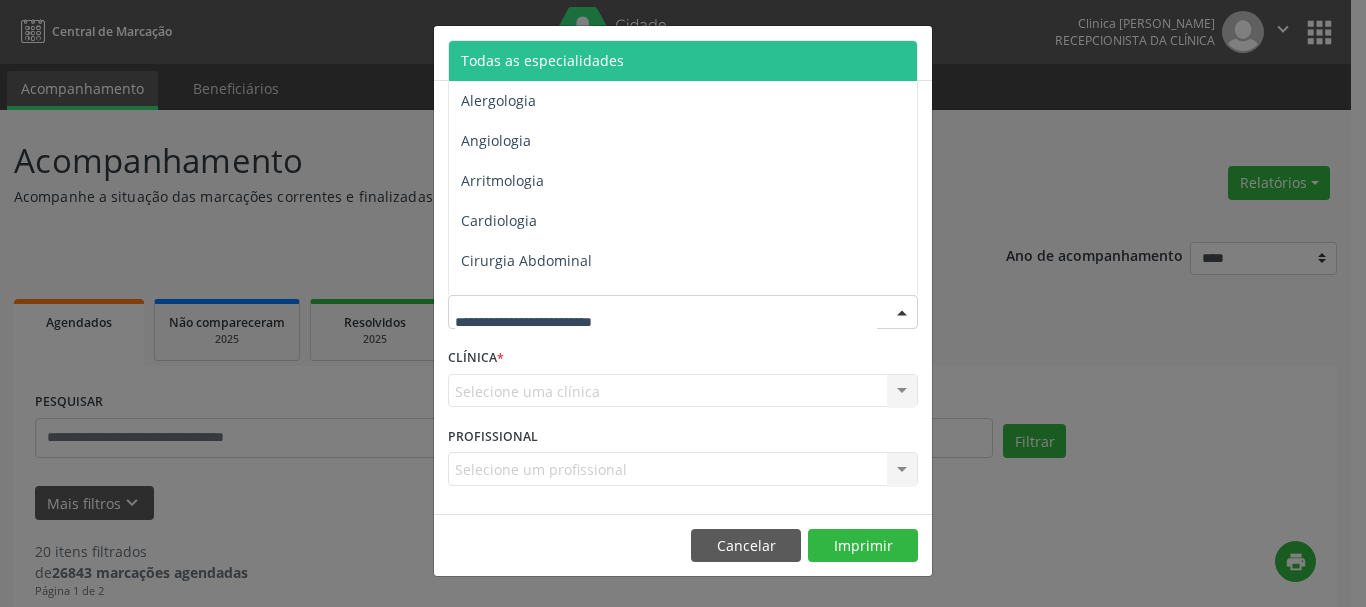 drag, startPoint x: 648, startPoint y: 314, endPoint x: 640, endPoint y: 91, distance: 223.14345 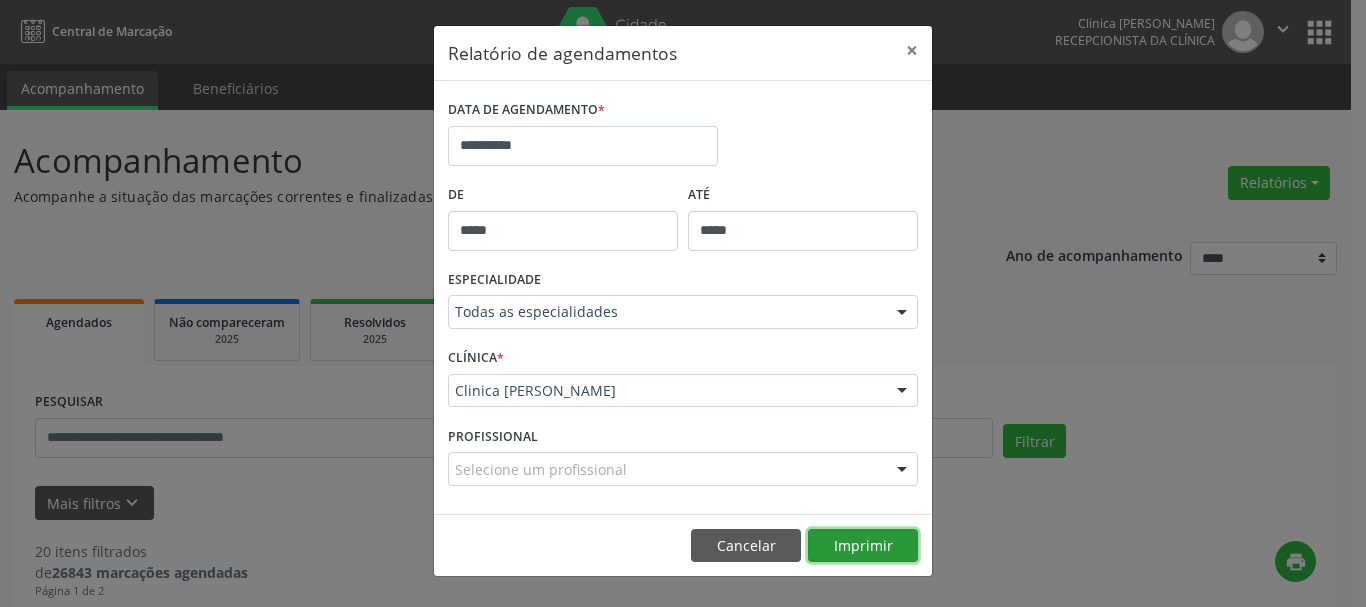click on "Imprimir" at bounding box center (863, 546) 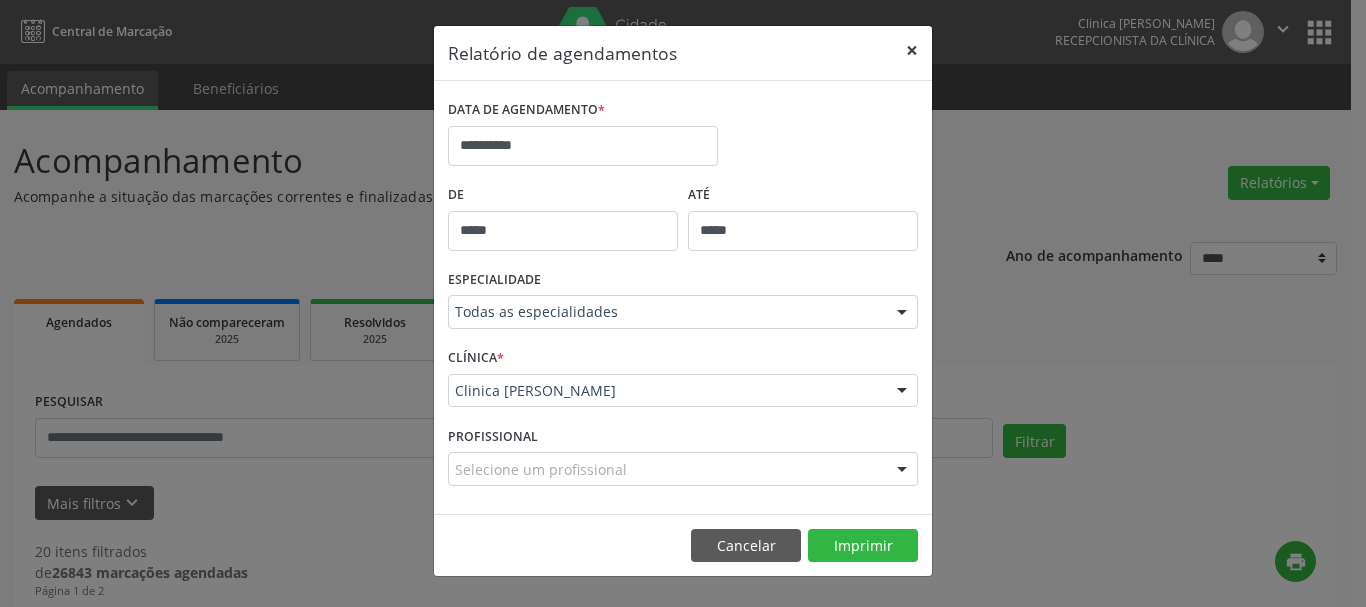 click on "×" at bounding box center [912, 50] 